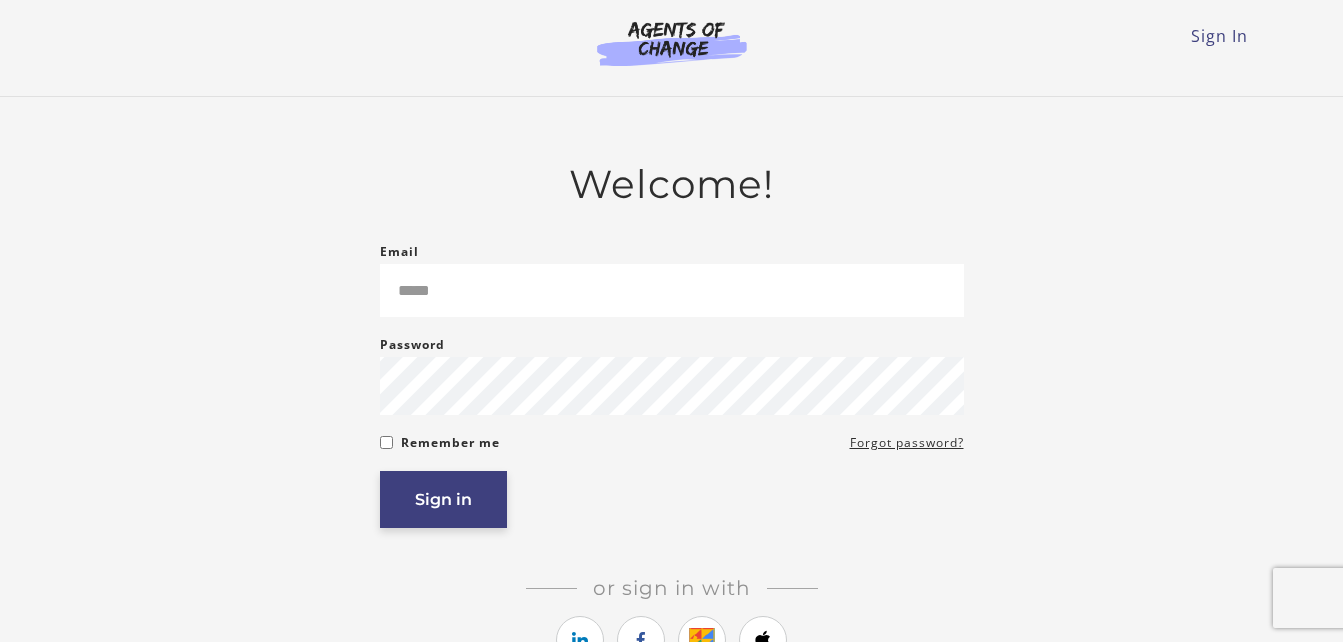 scroll, scrollTop: 0, scrollLeft: 0, axis: both 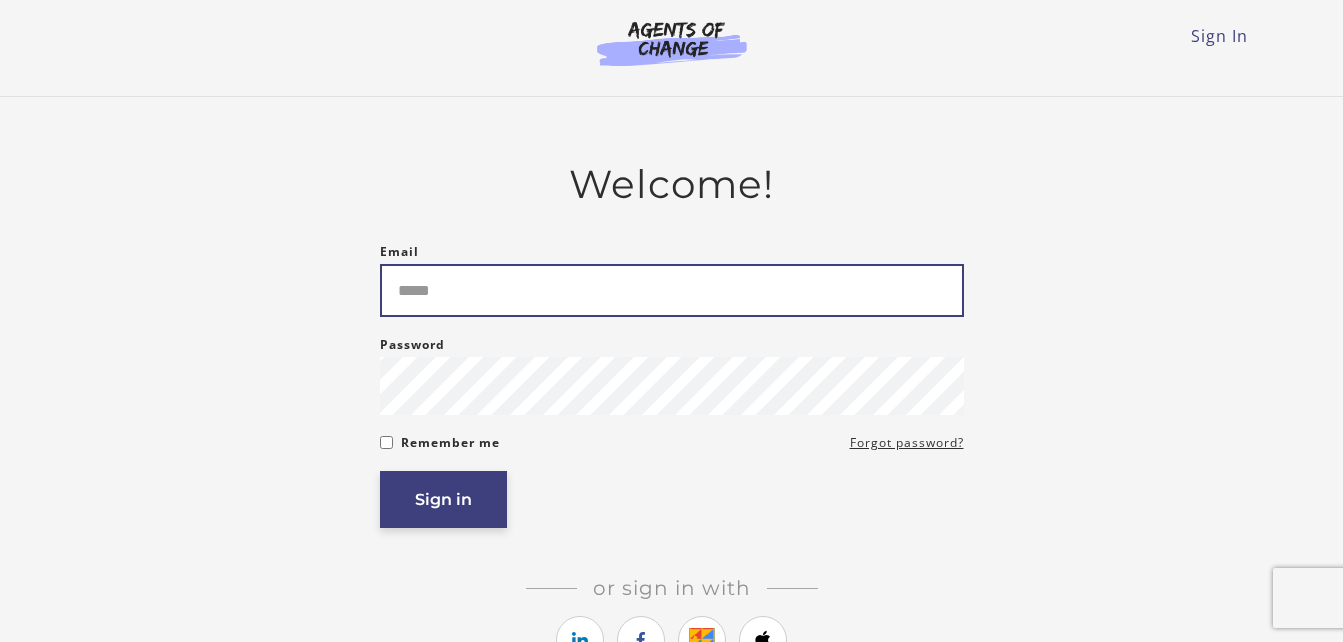 type on "**********" 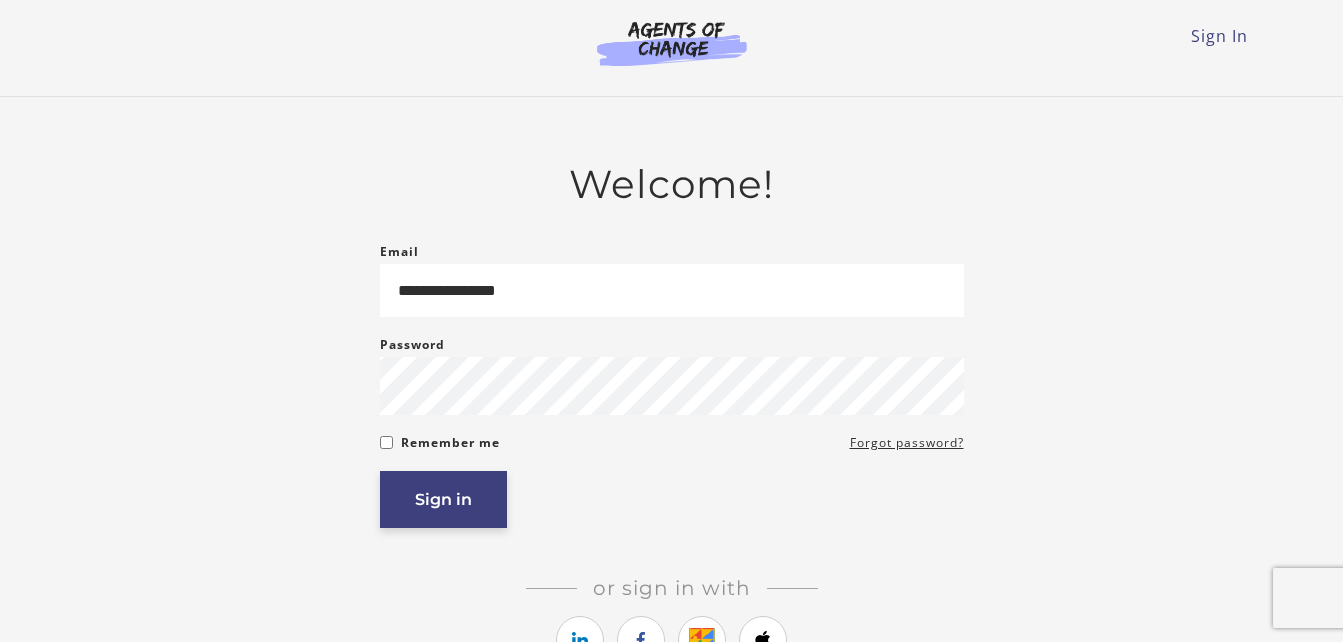 click on "Sign in" at bounding box center (443, 499) 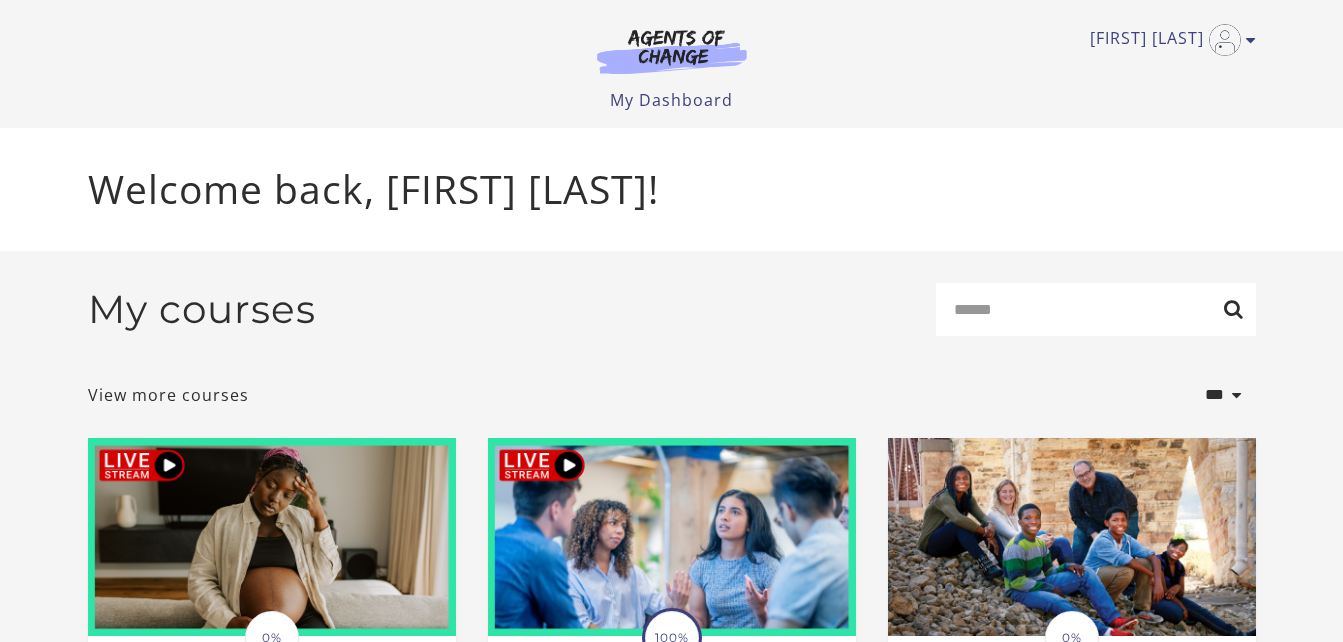 scroll, scrollTop: 0, scrollLeft: 0, axis: both 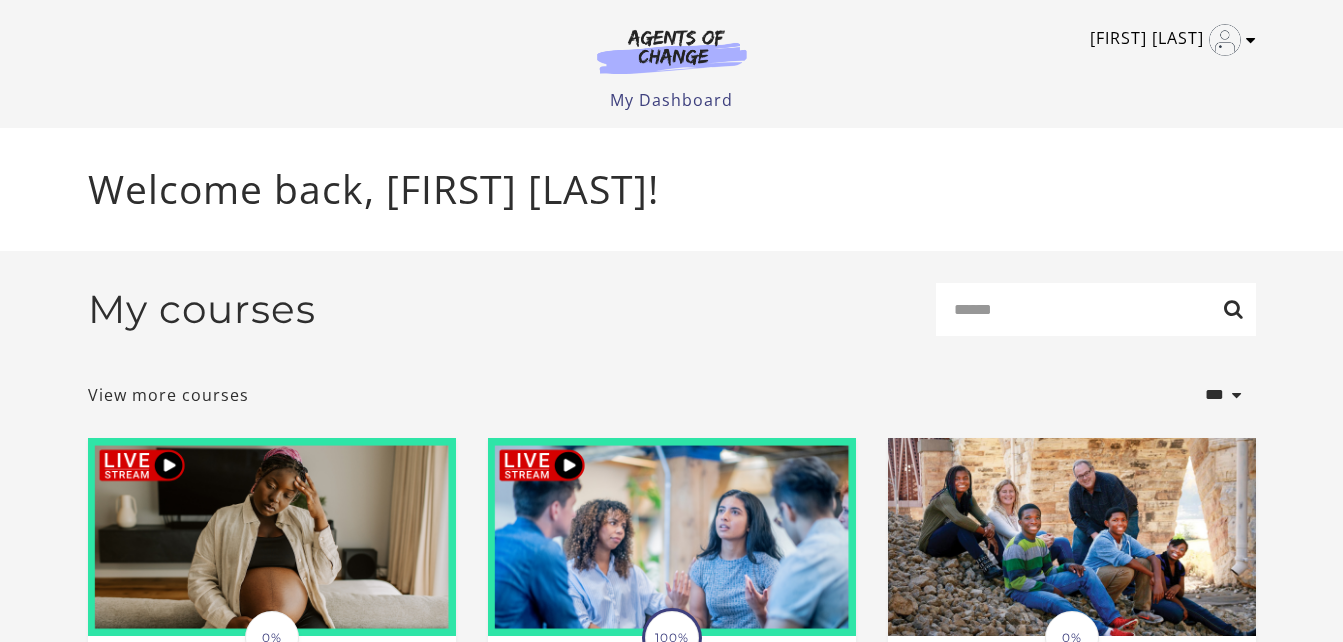 click at bounding box center [1251, 40] 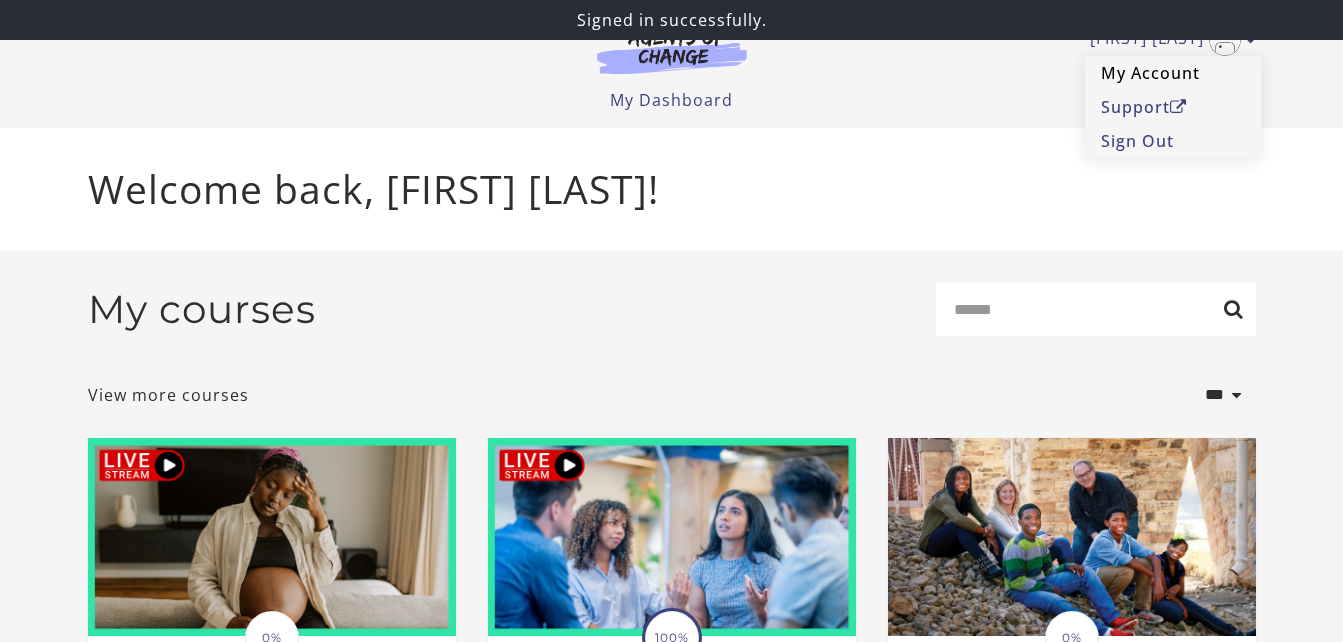click on "My Account" at bounding box center (1173, 73) 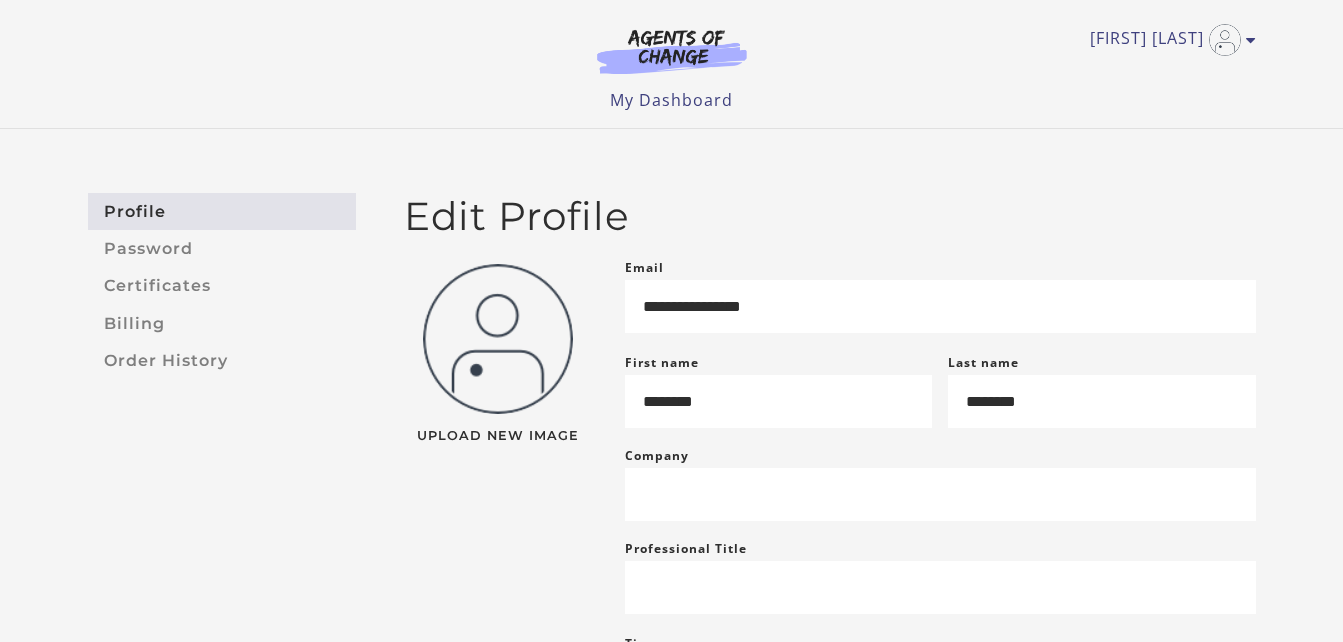 scroll, scrollTop: 0, scrollLeft: 0, axis: both 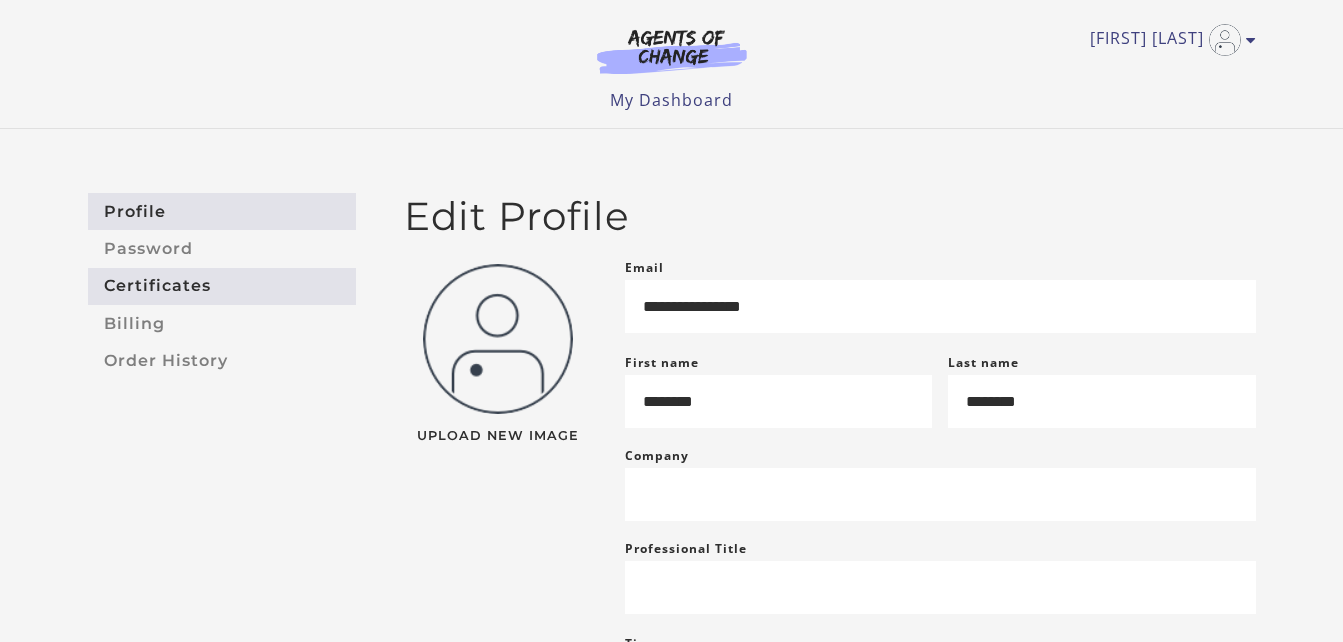 click on "Certificates" at bounding box center [222, 286] 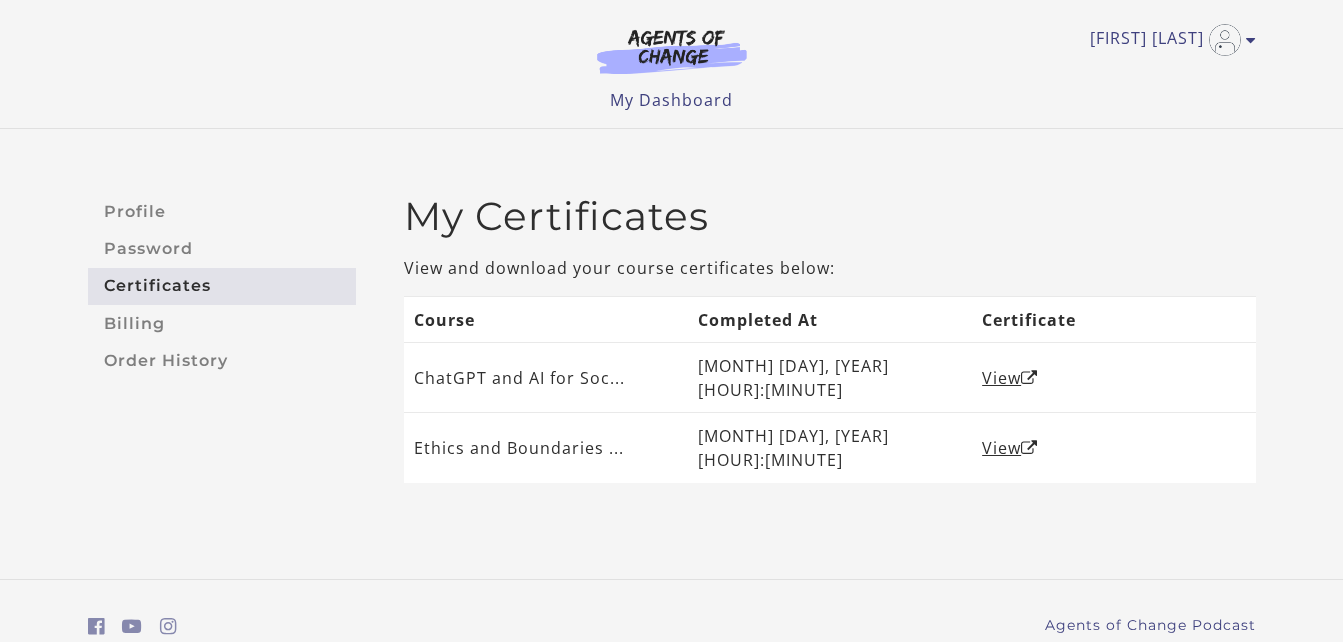 scroll, scrollTop: 0, scrollLeft: 0, axis: both 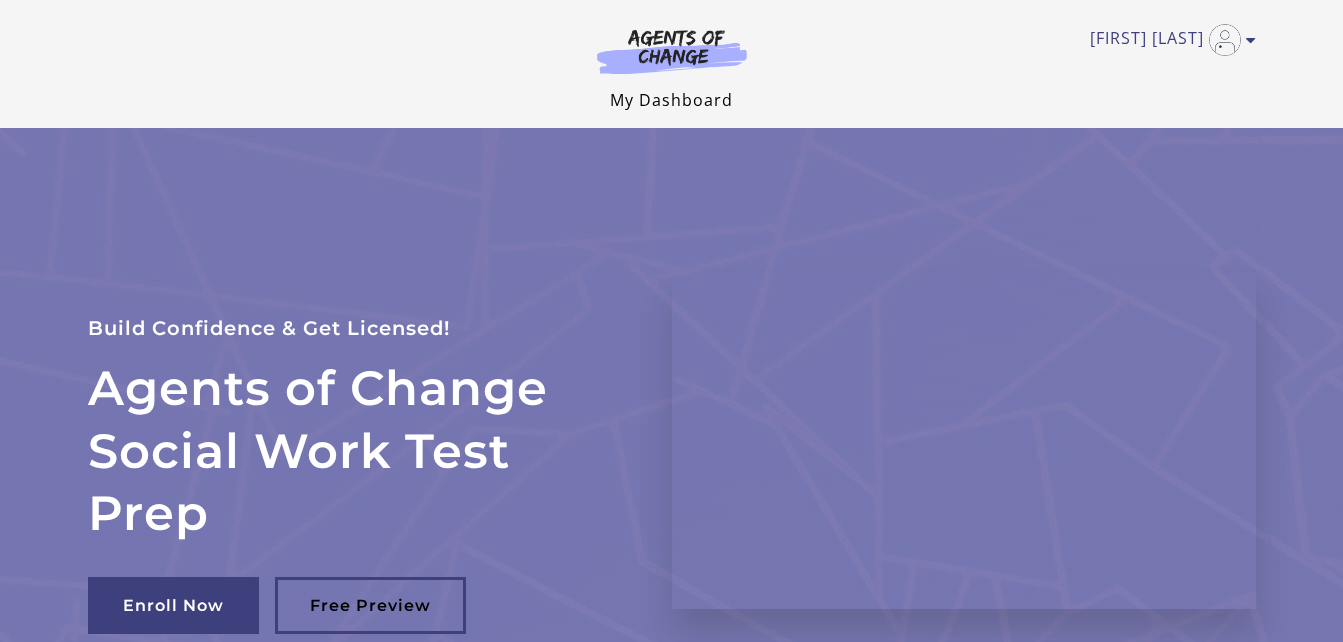 click on "My Dashboard" at bounding box center [671, 100] 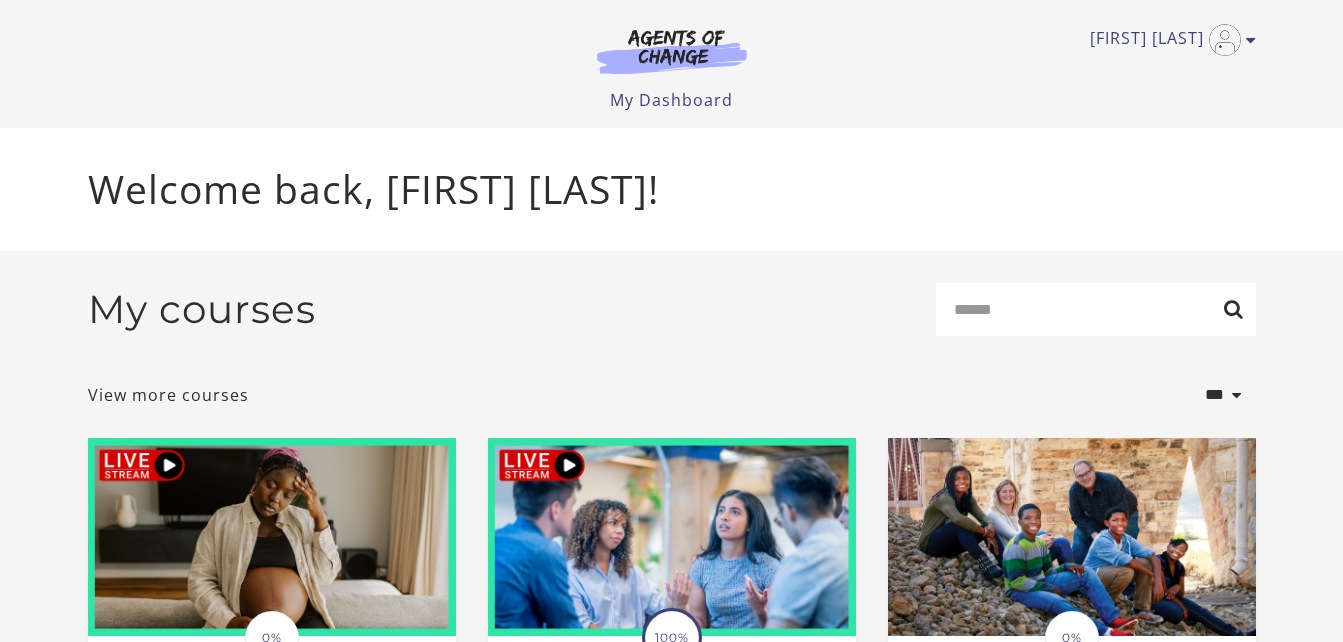 scroll, scrollTop: 0, scrollLeft: 0, axis: both 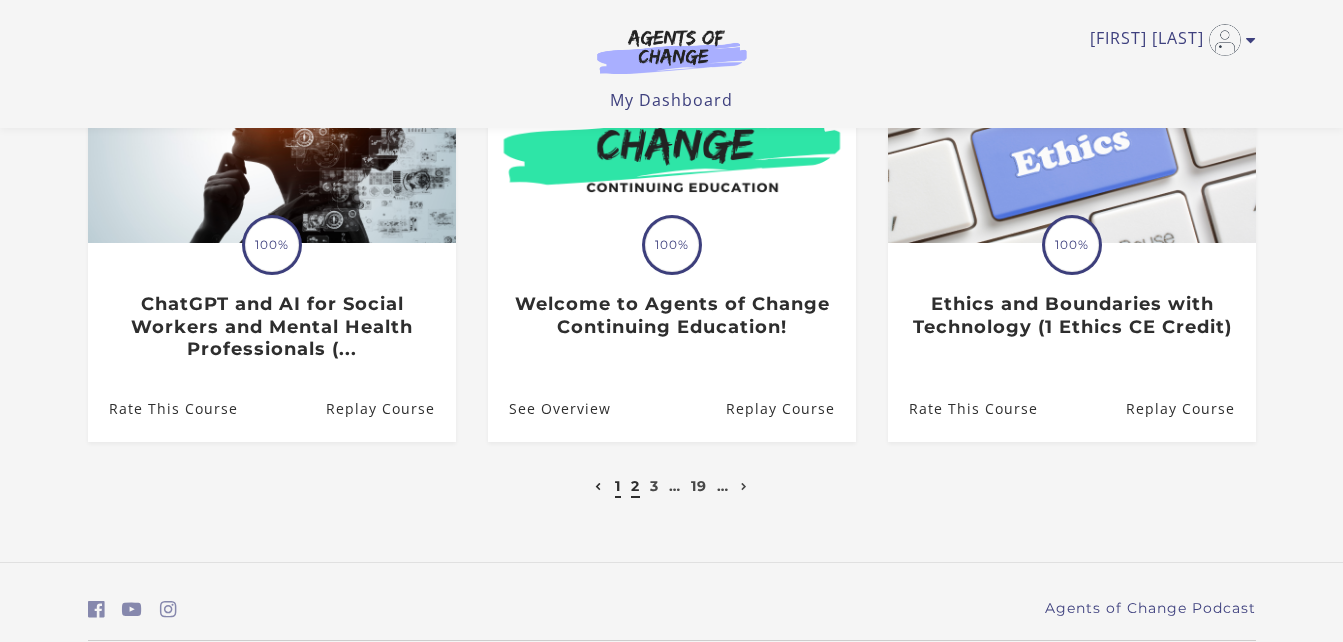 click on "2" at bounding box center (635, 486) 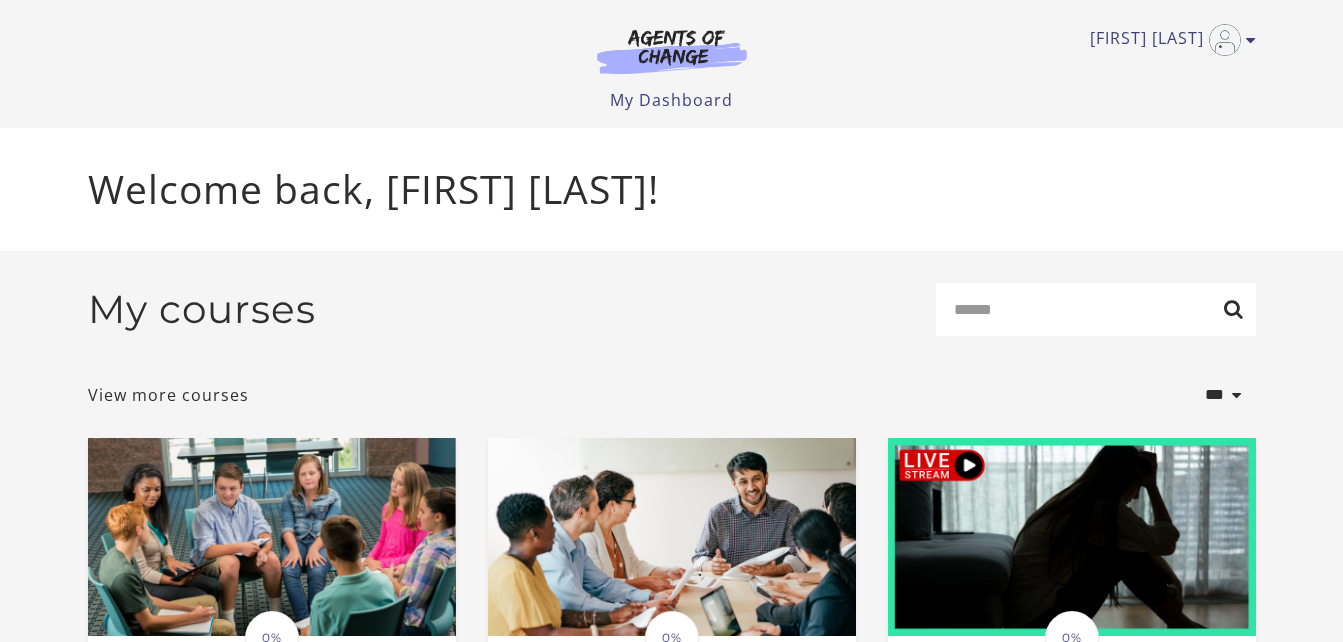 scroll, scrollTop: 0, scrollLeft: 0, axis: both 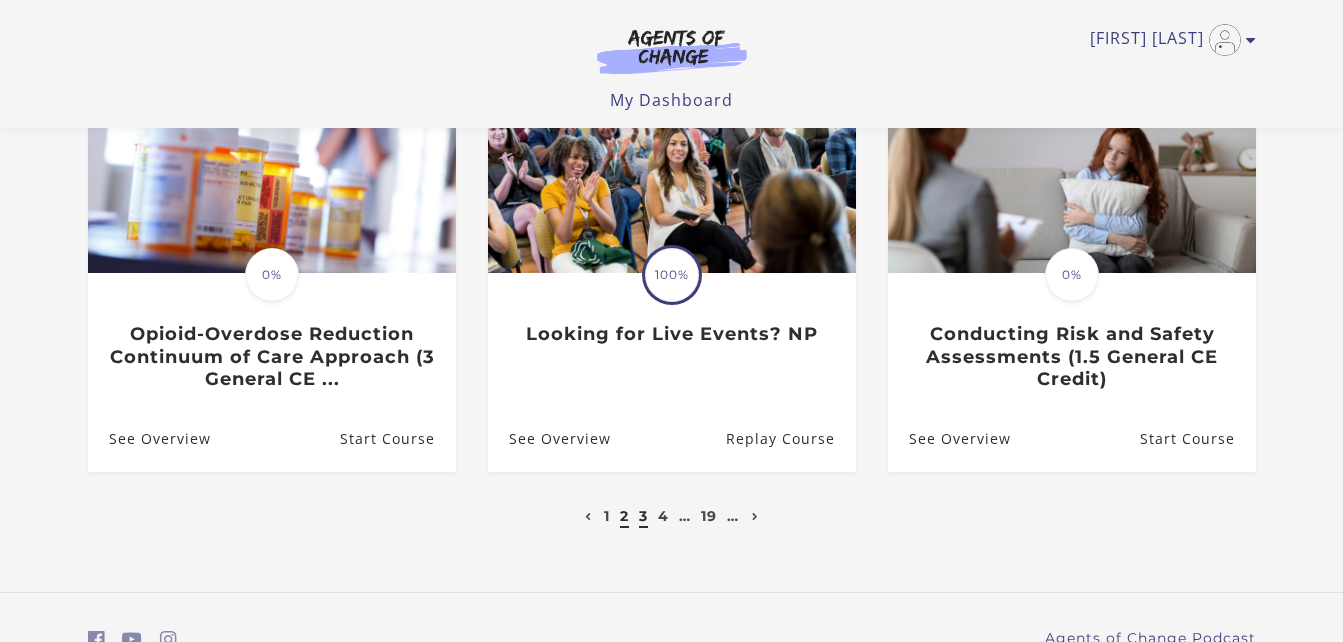 click on "3" at bounding box center [643, 516] 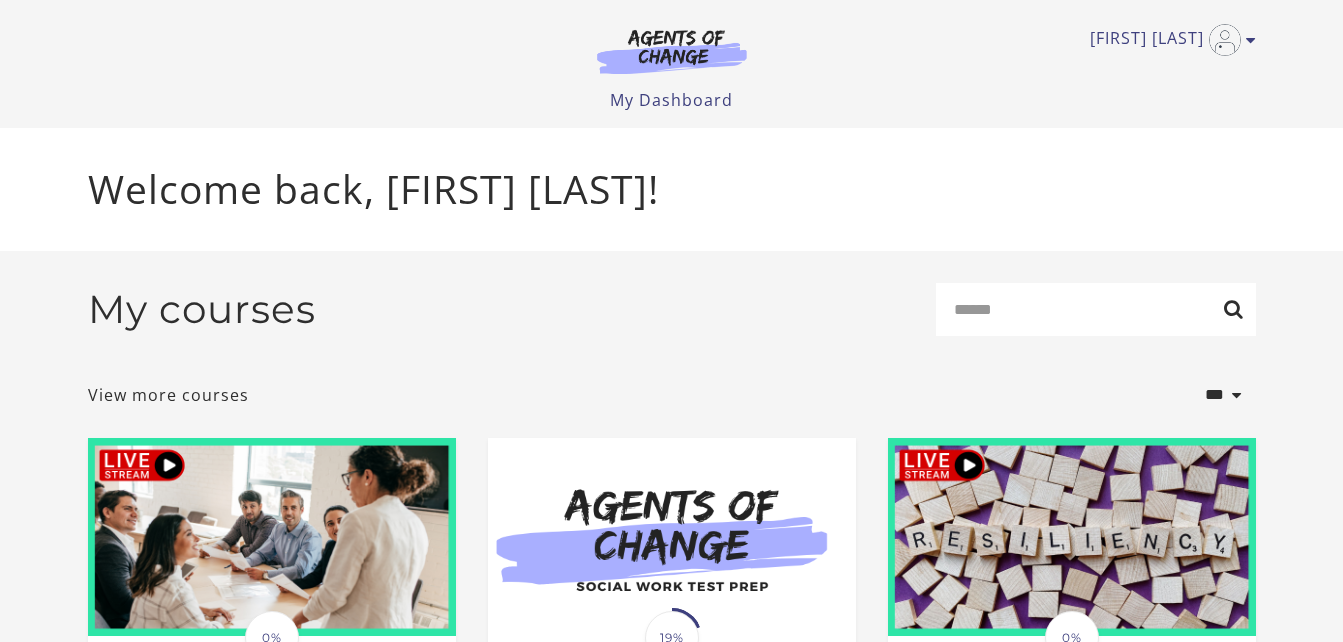 scroll, scrollTop: 0, scrollLeft: 0, axis: both 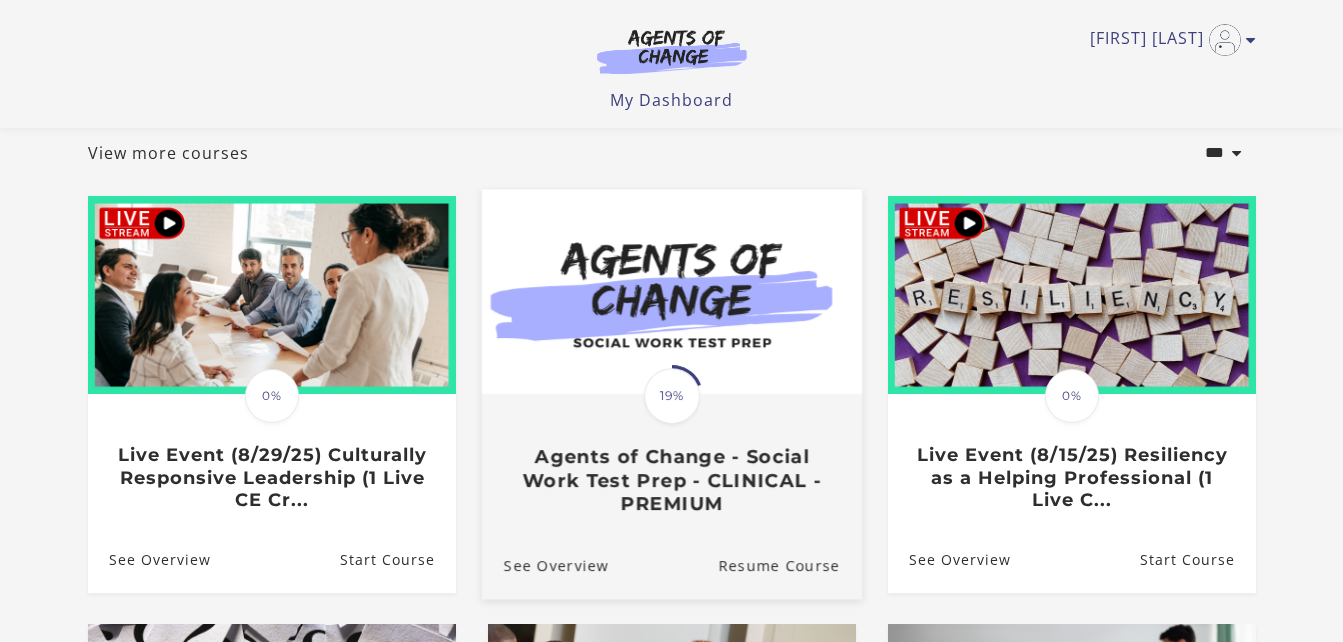 click at bounding box center (671, 291) 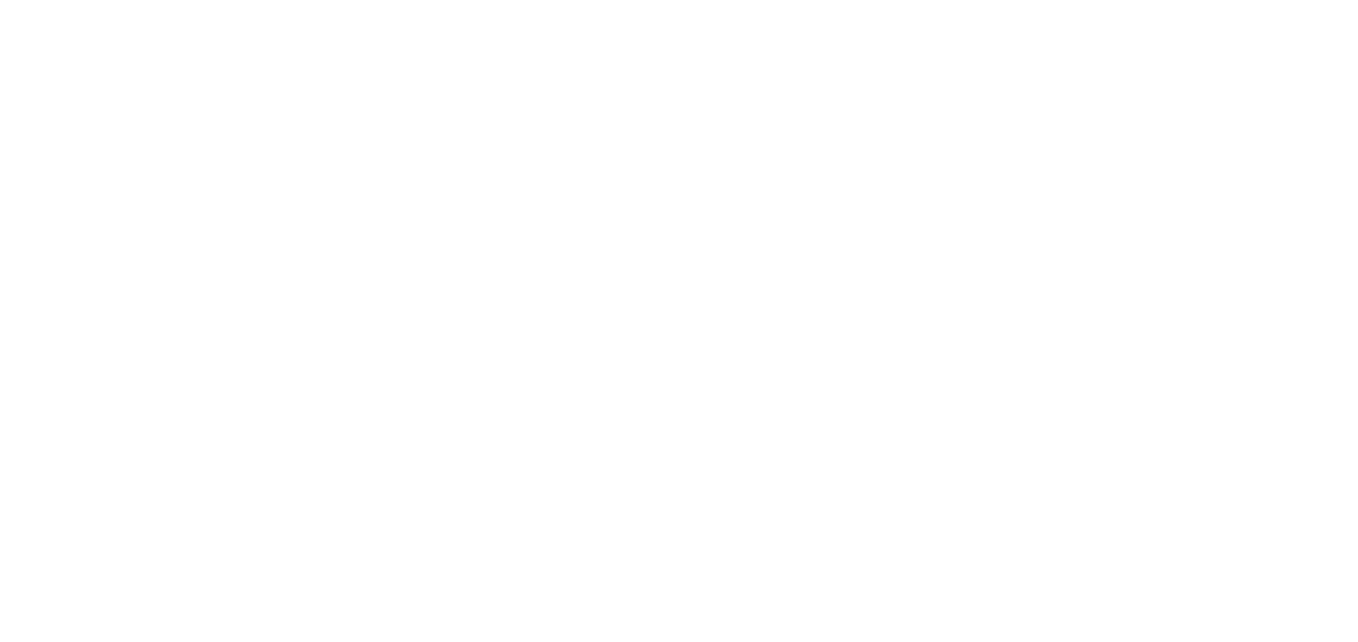 scroll, scrollTop: 0, scrollLeft: 0, axis: both 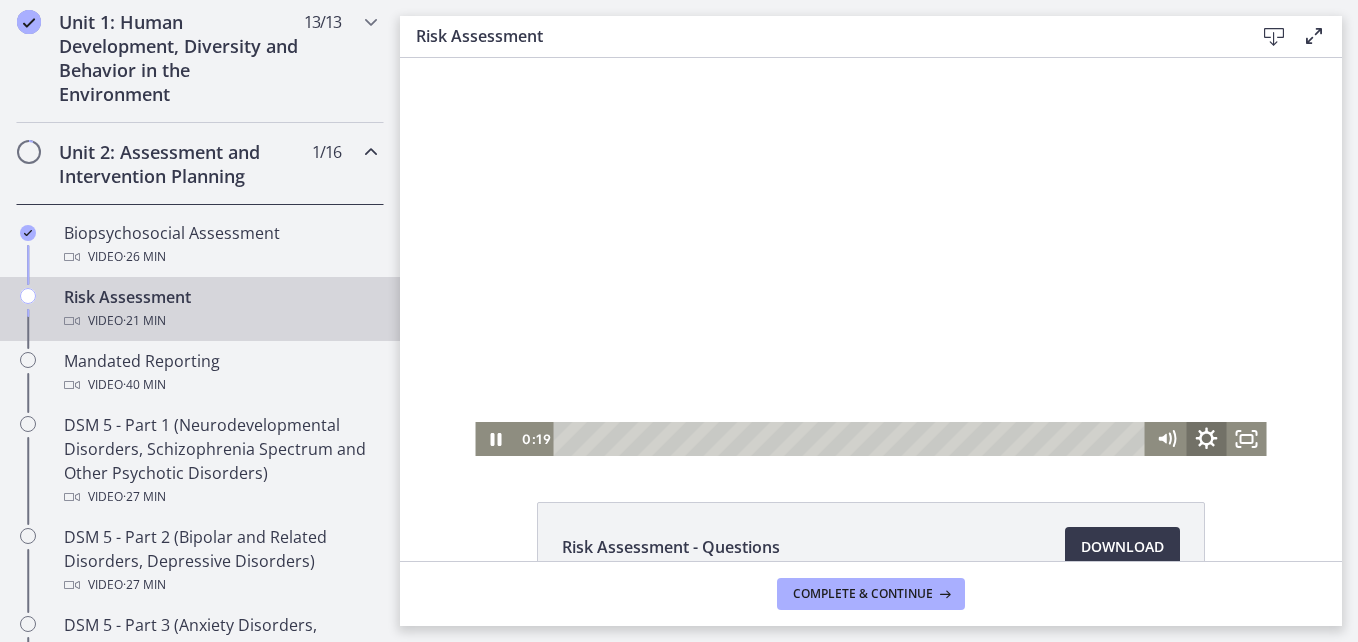click 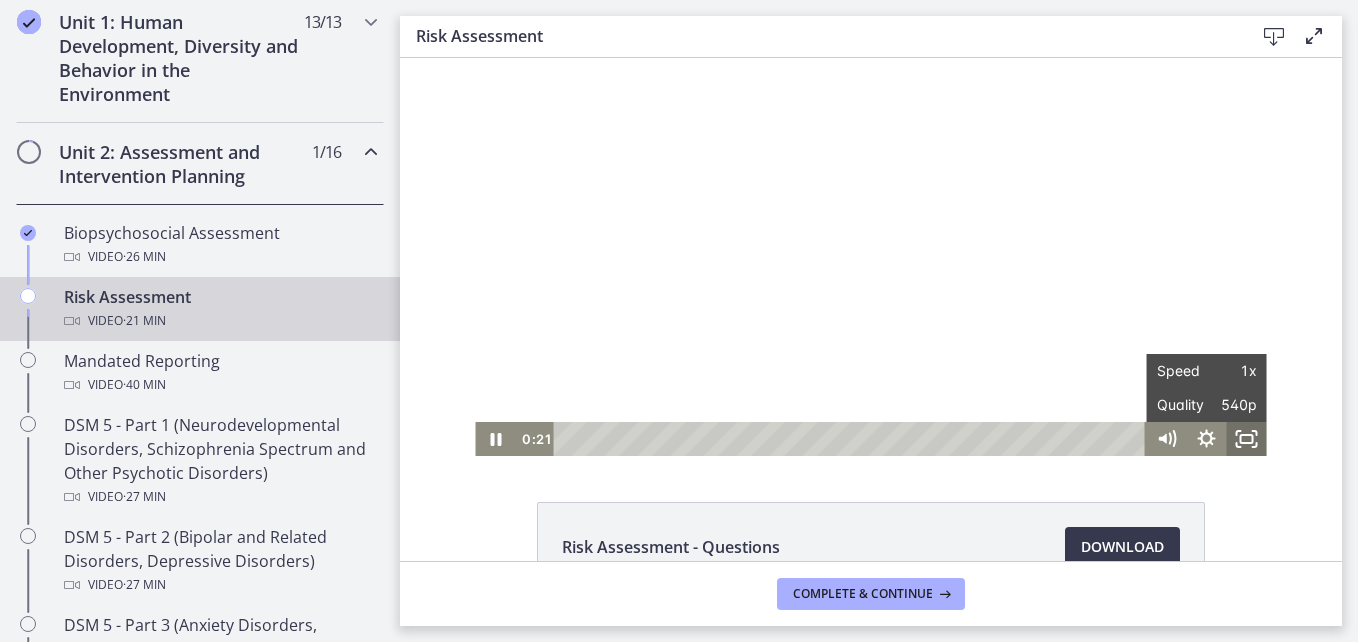 click 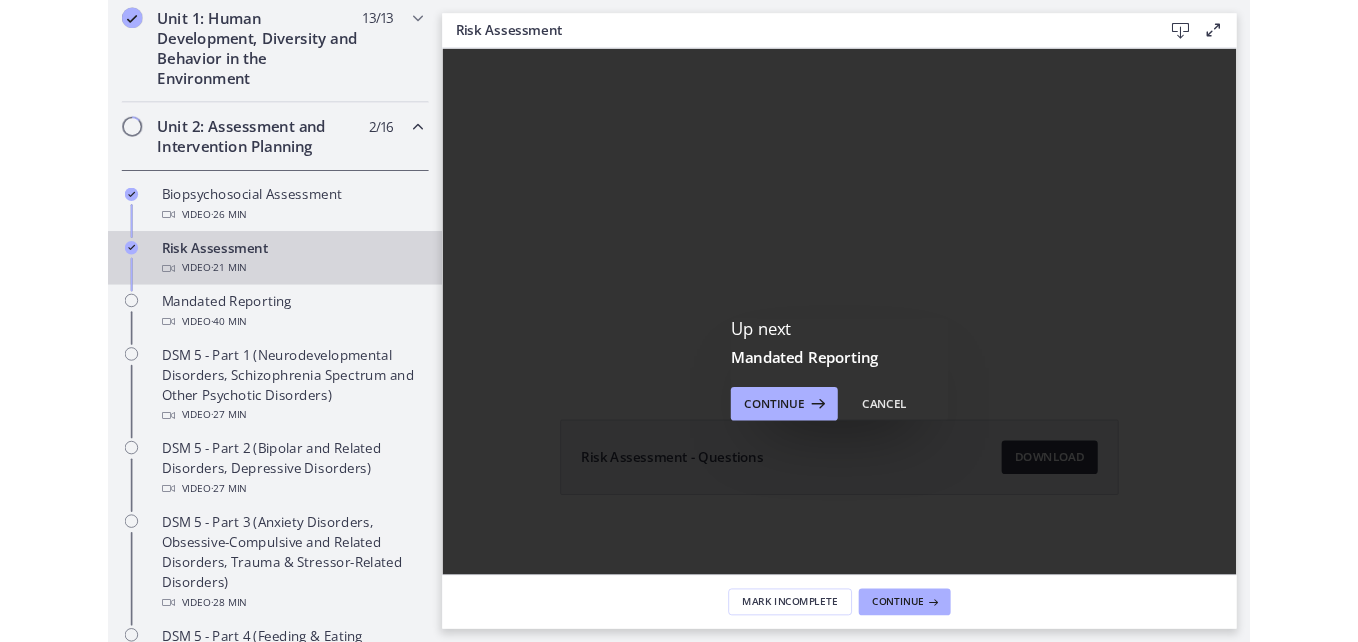 scroll, scrollTop: 0, scrollLeft: 0, axis: both 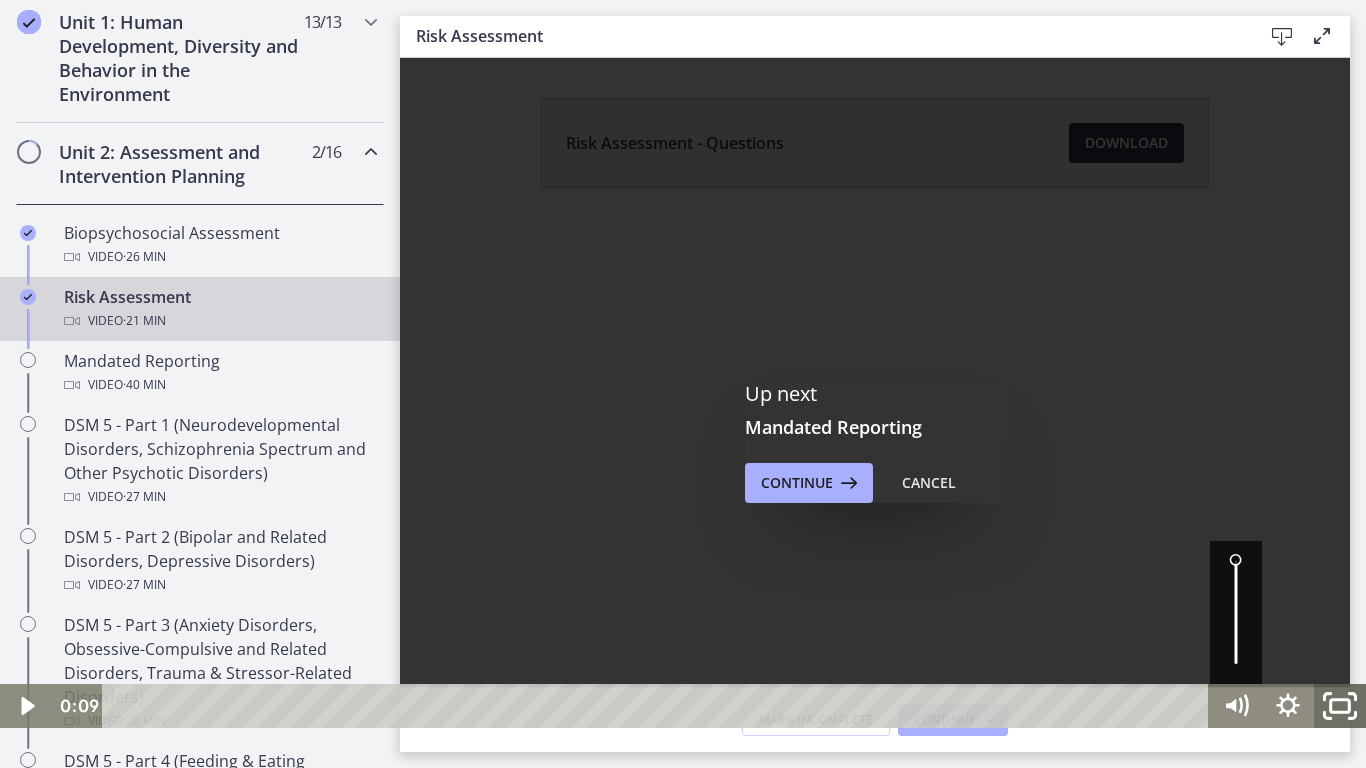 click 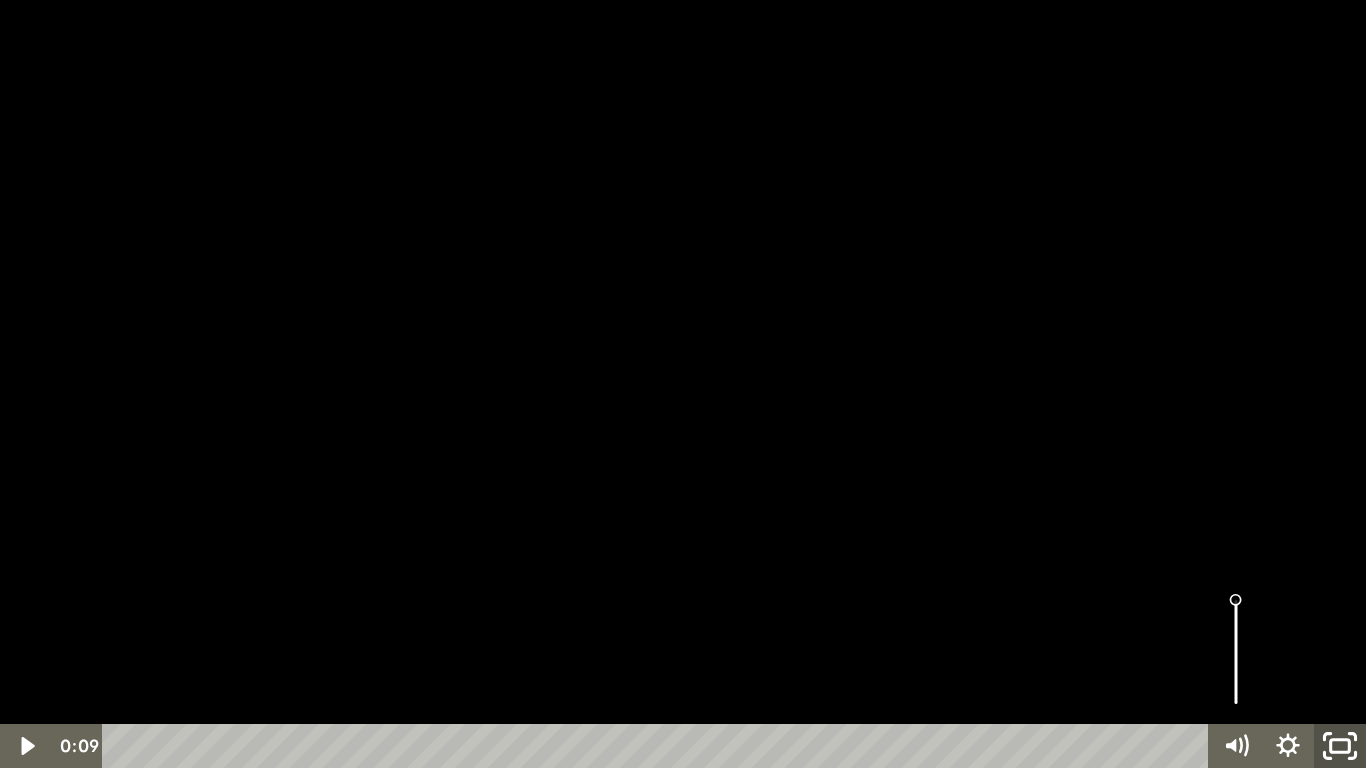 click 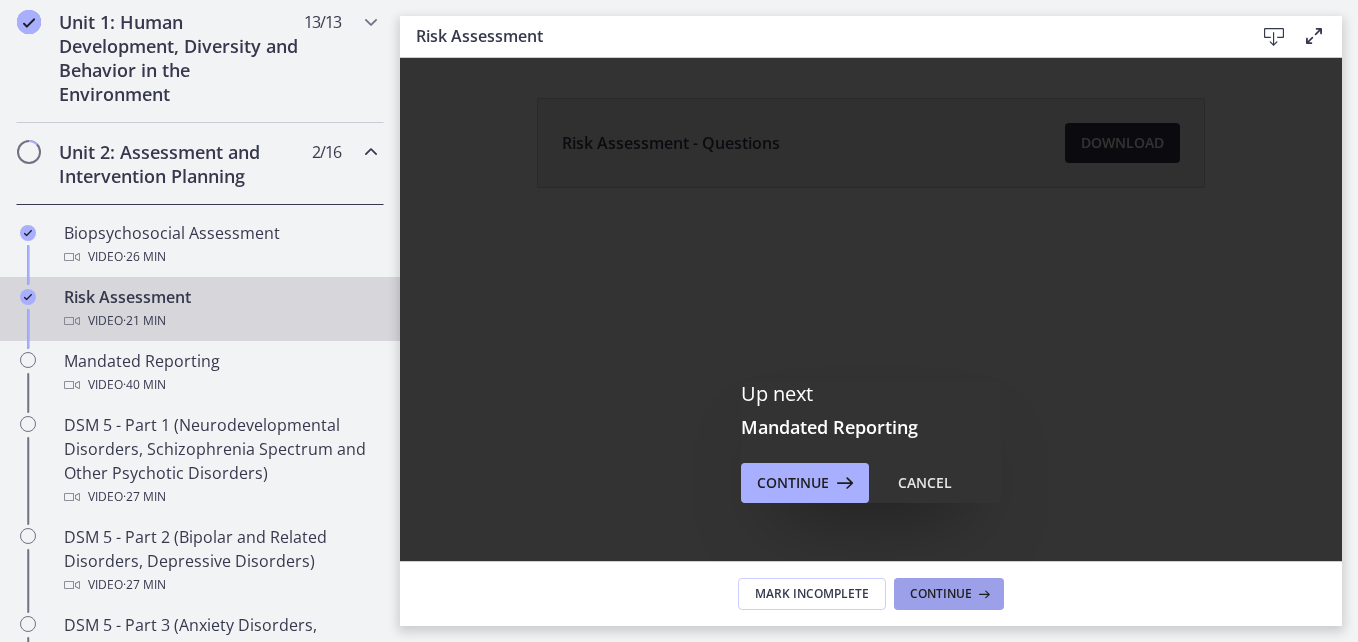 click on "Continue" at bounding box center [941, 594] 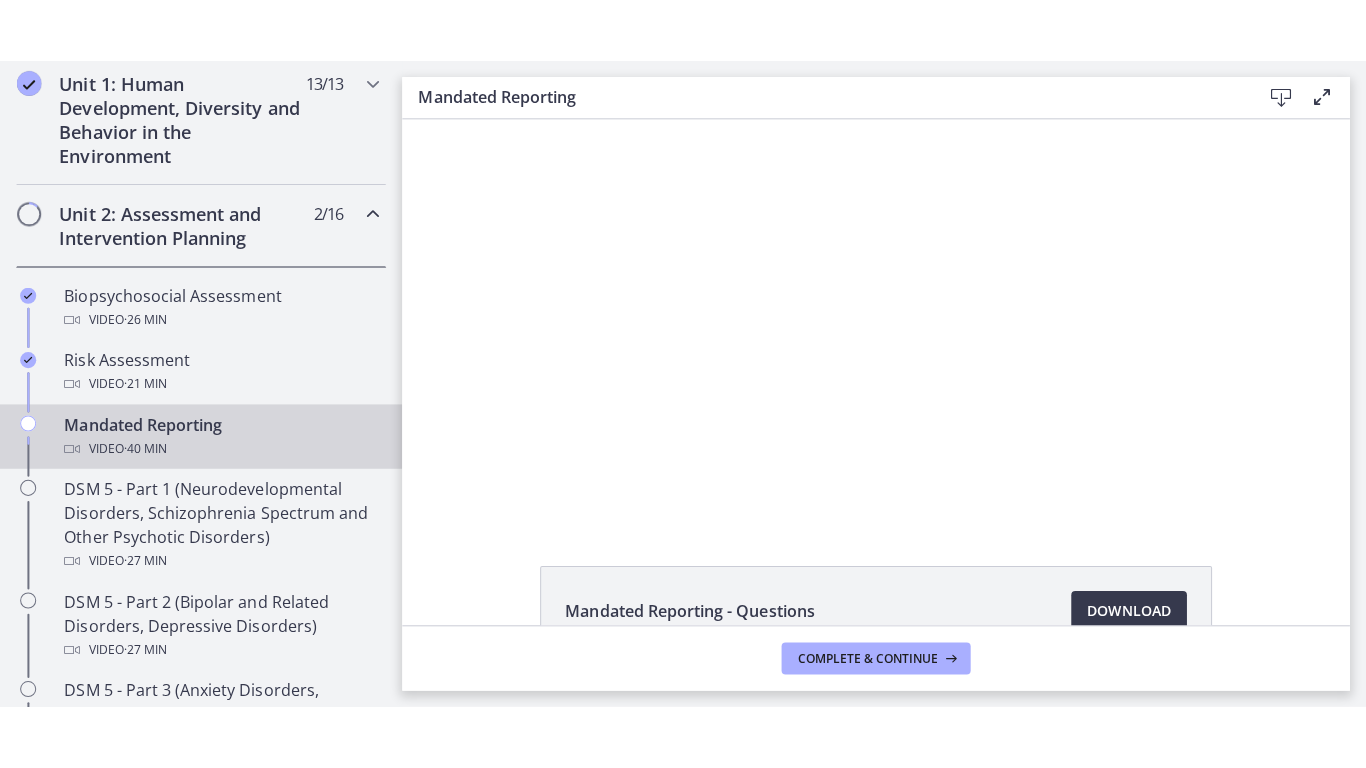 scroll, scrollTop: 0, scrollLeft: 0, axis: both 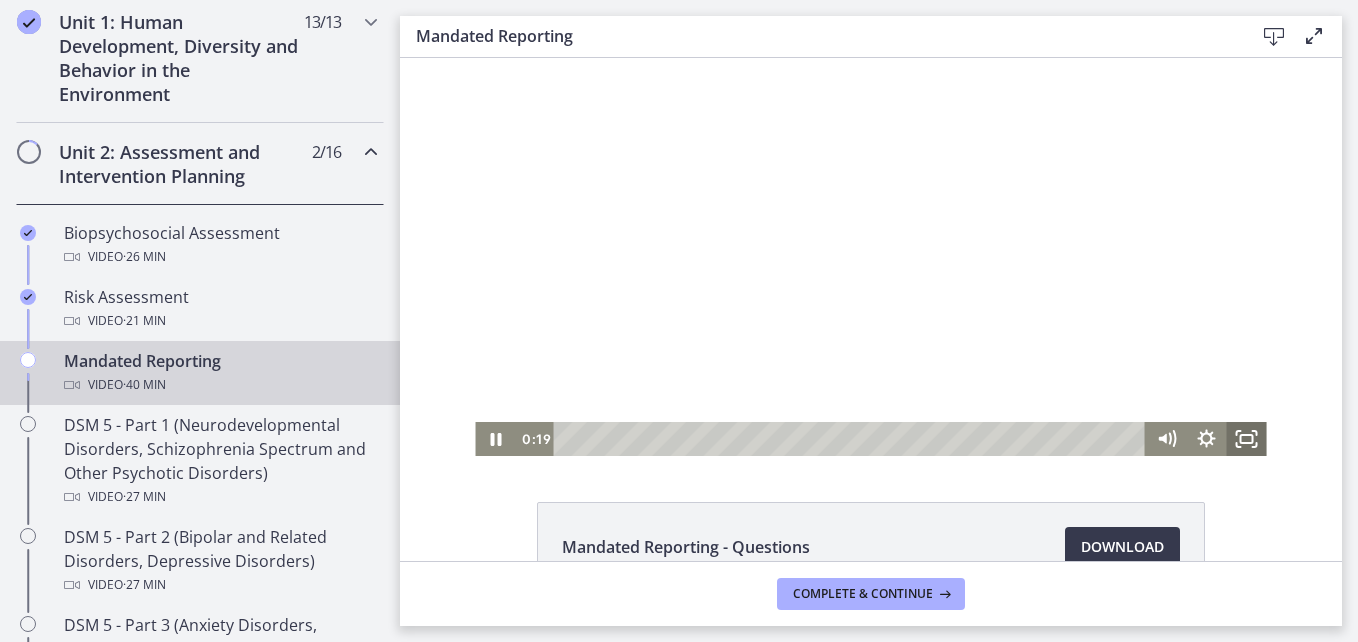 click 